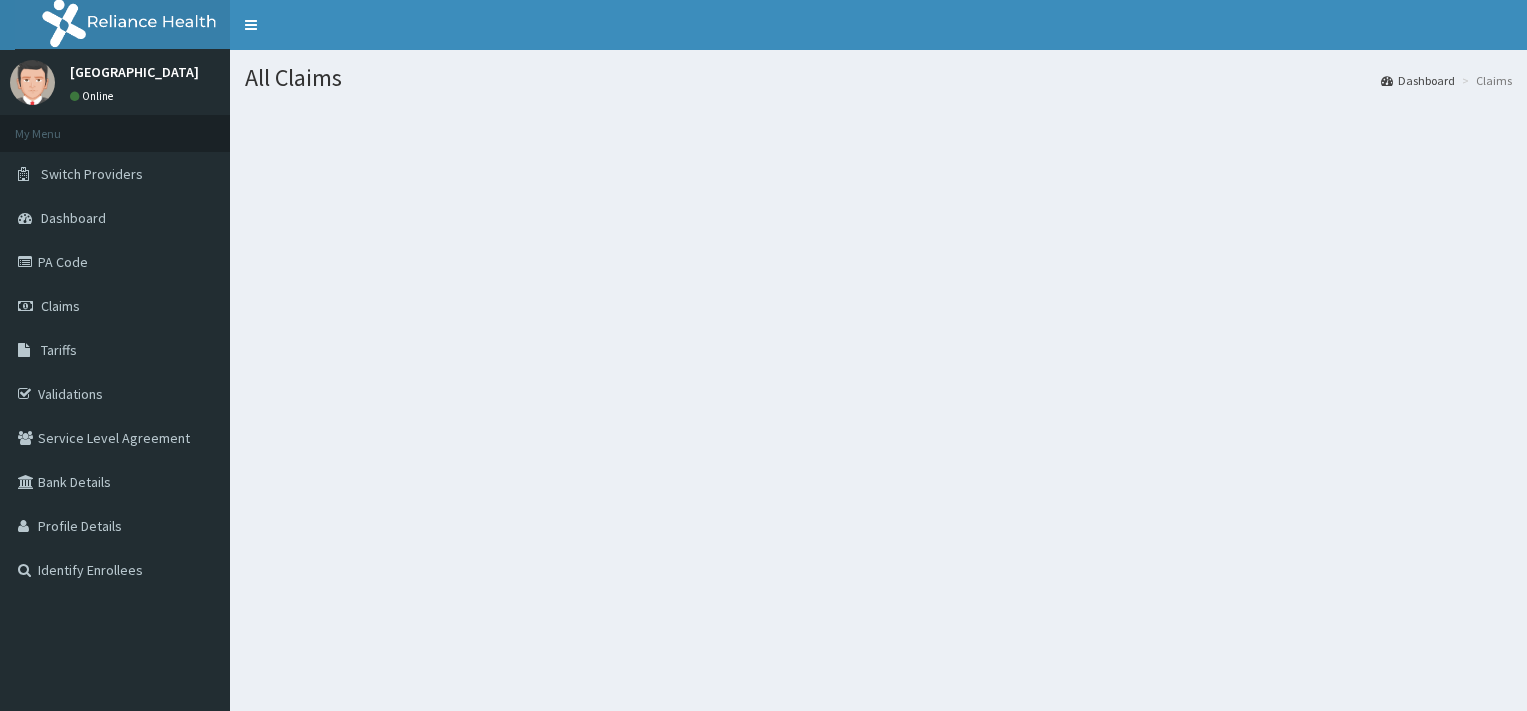 scroll, scrollTop: 0, scrollLeft: 0, axis: both 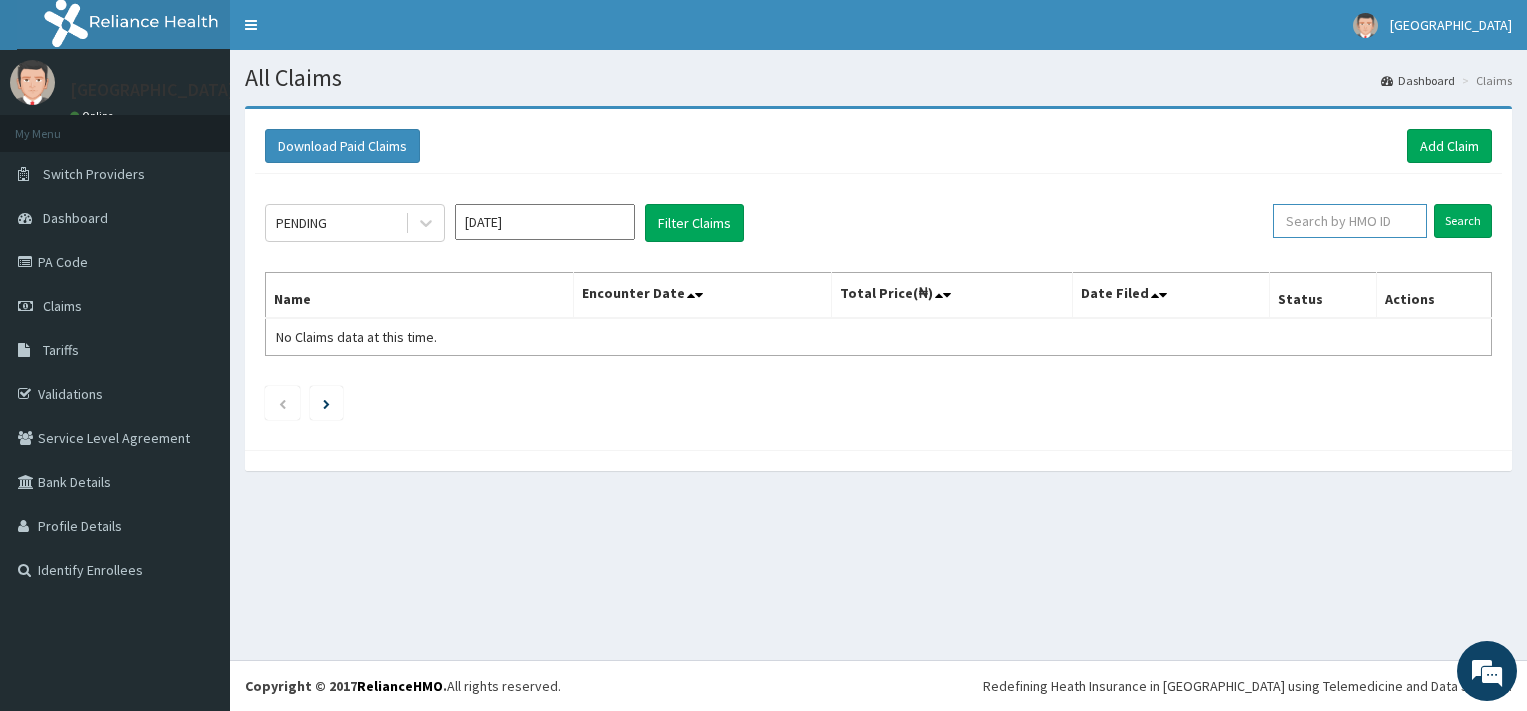 click at bounding box center (1350, 221) 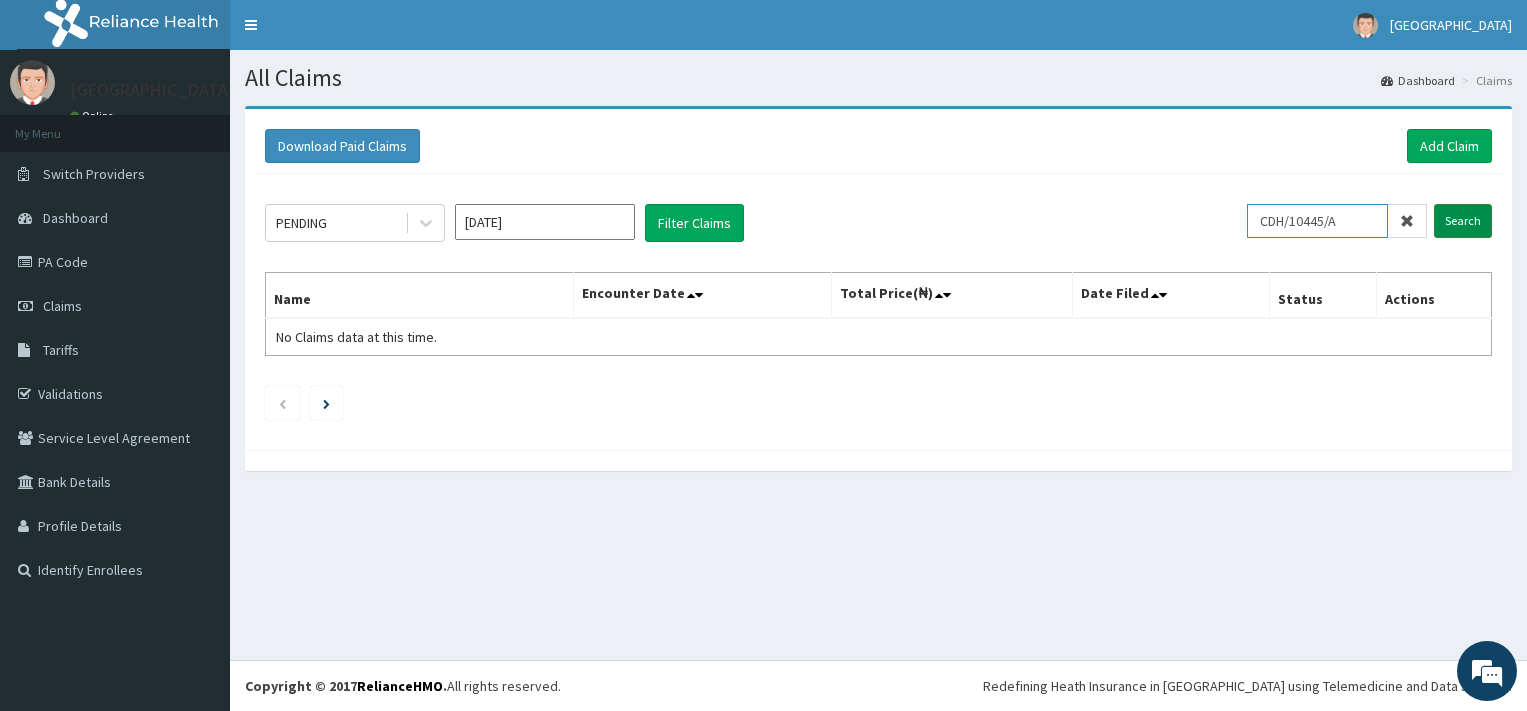 type on "CDH/10445/A" 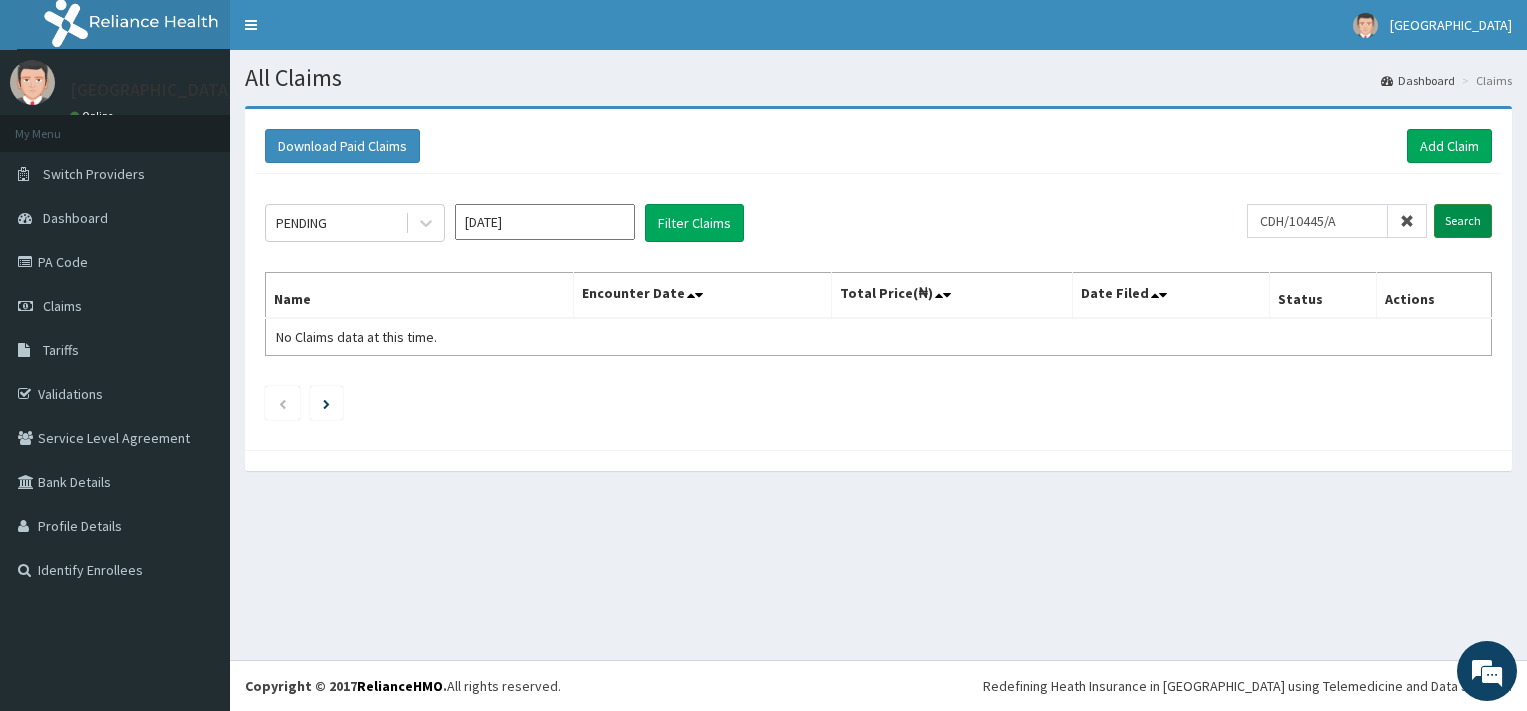 click on "Search" at bounding box center (1463, 221) 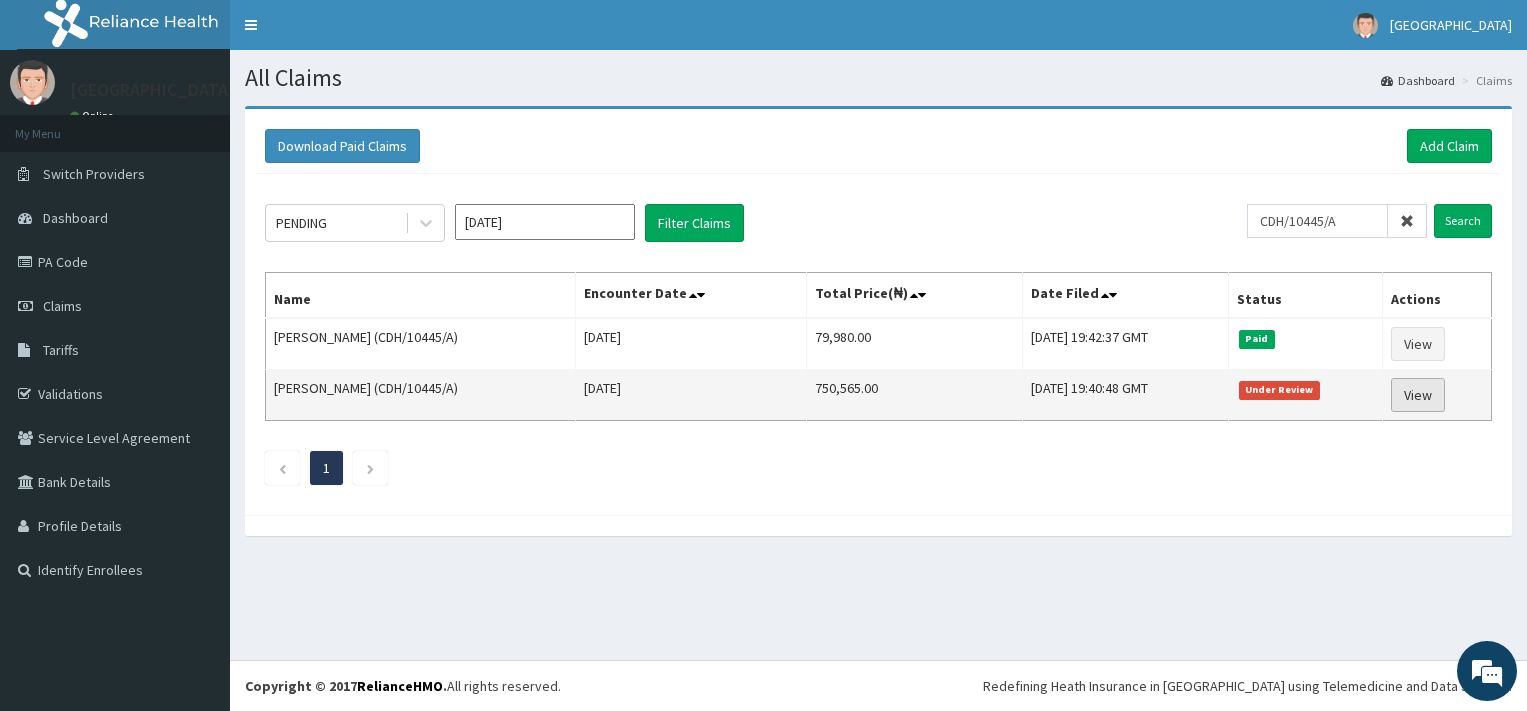 click on "View" at bounding box center (1418, 395) 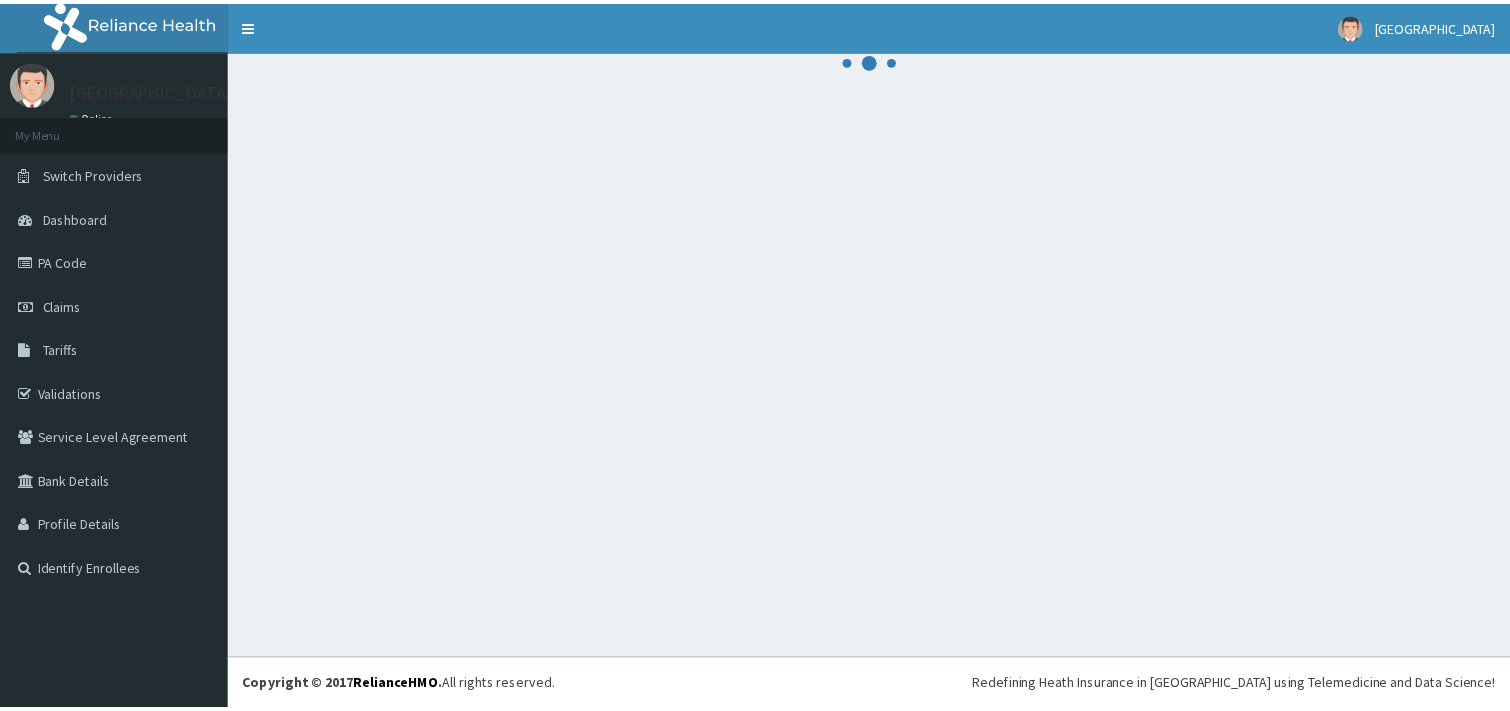 scroll, scrollTop: 0, scrollLeft: 0, axis: both 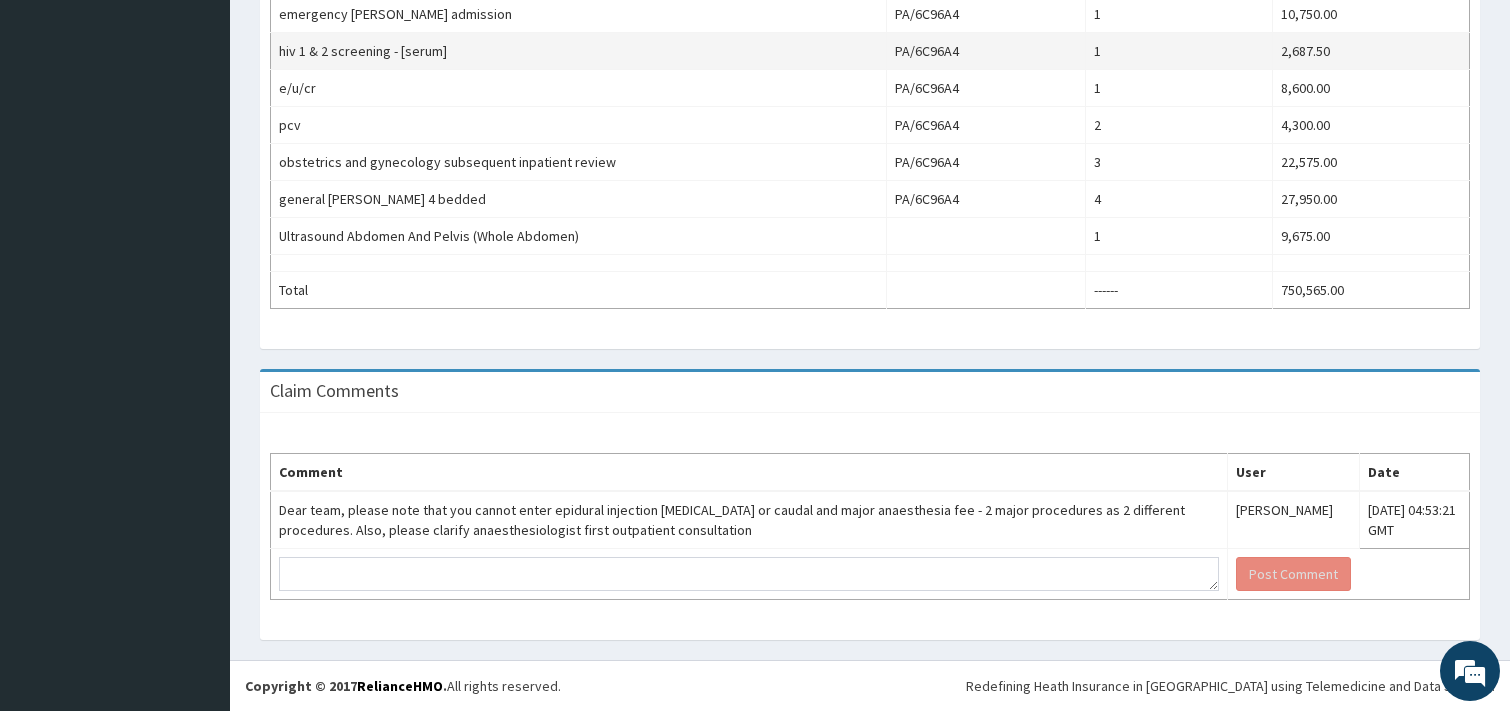 click on "hiv 1 & 2 screening - [serum]" at bounding box center [579, 51] 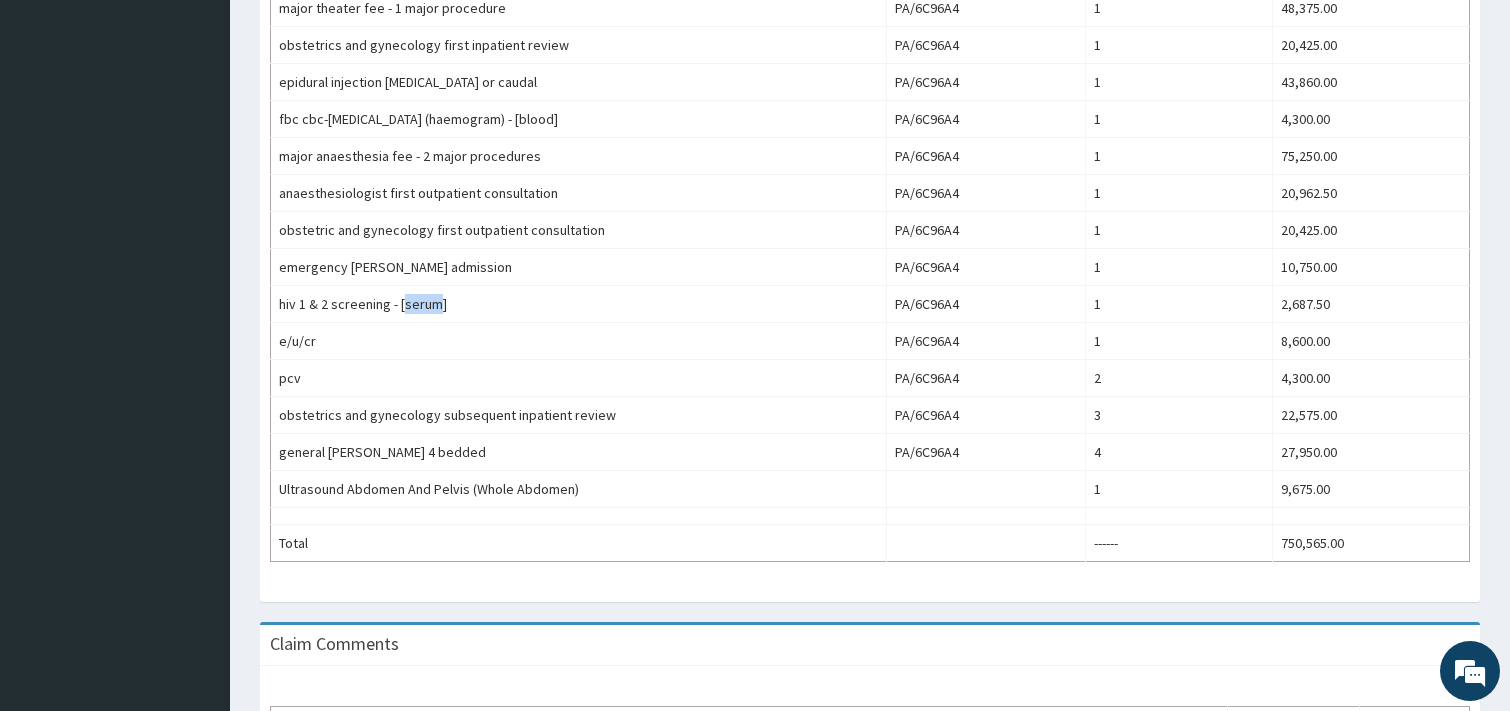 scroll, scrollTop: 891, scrollLeft: 0, axis: vertical 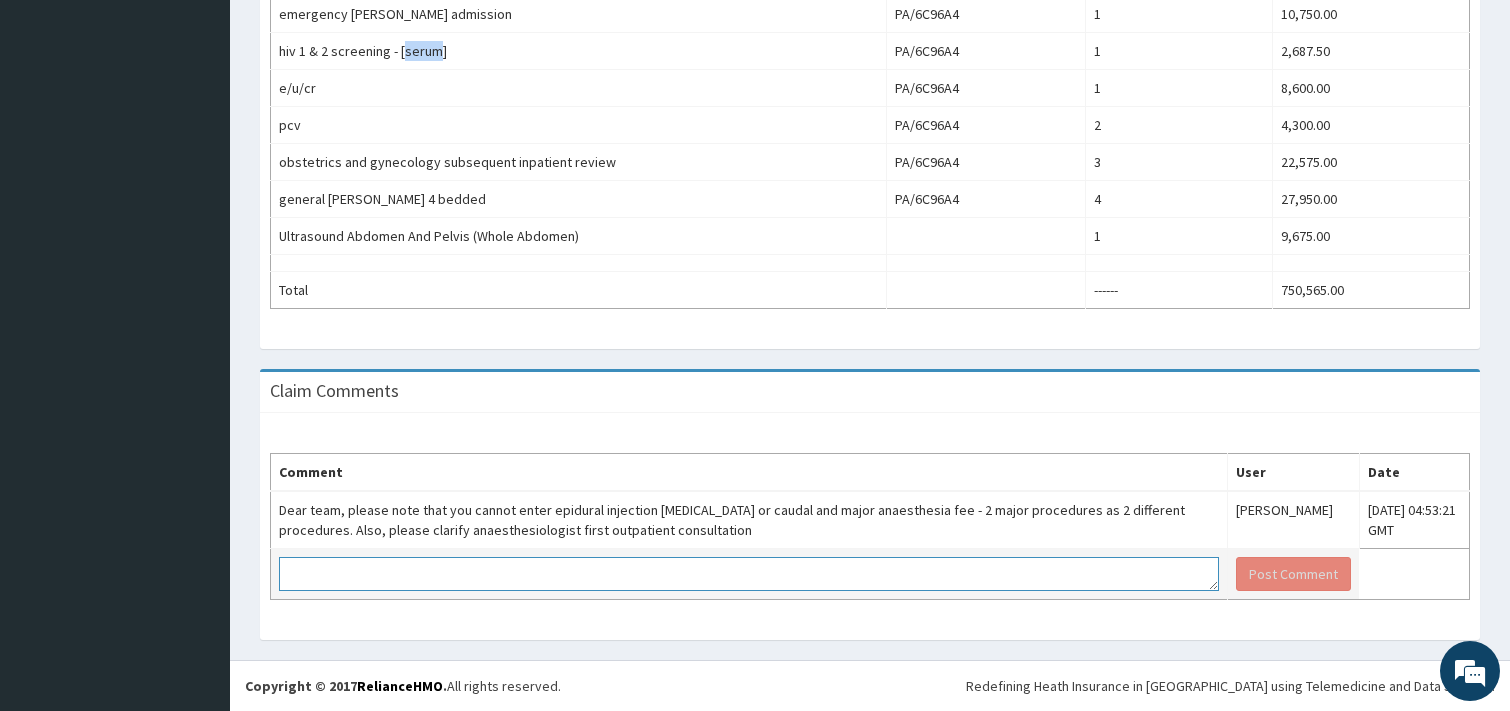 click at bounding box center [749, 574] 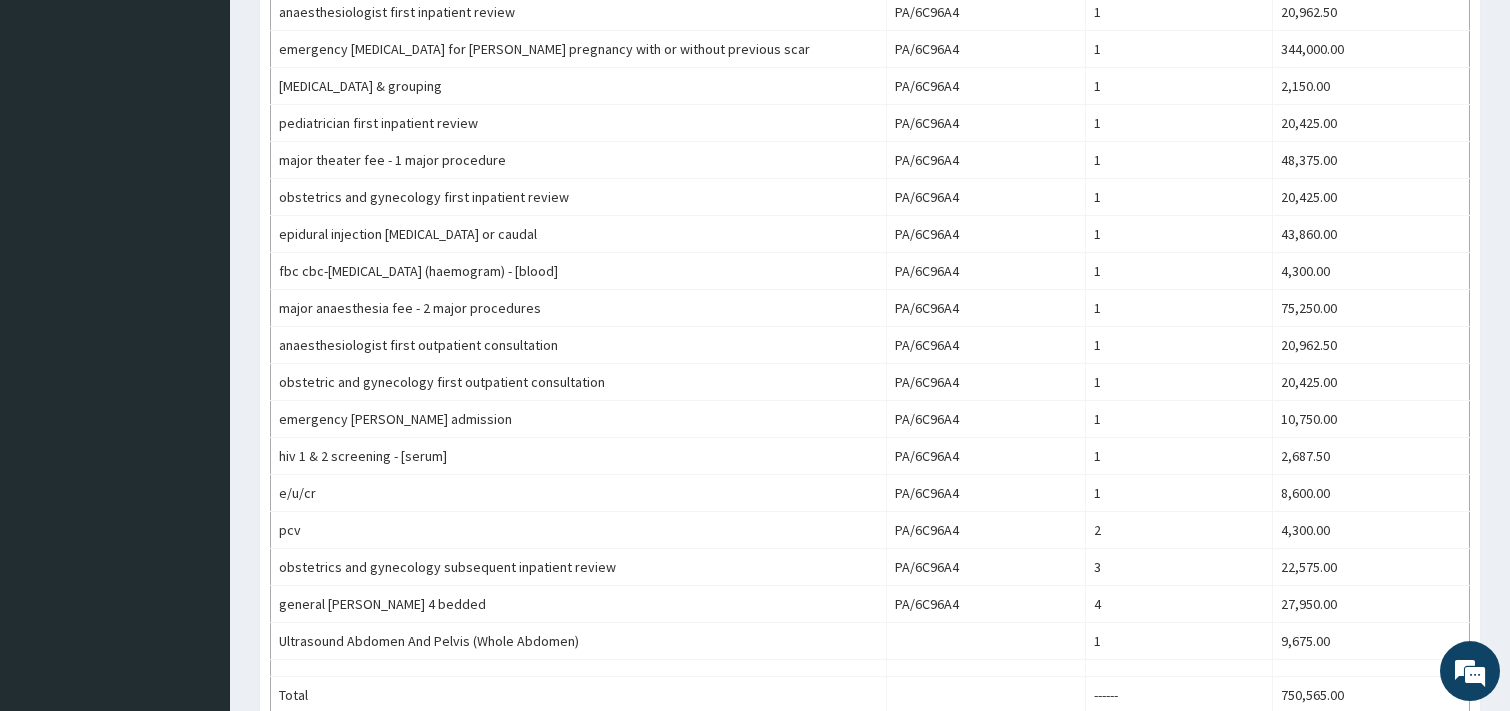 scroll, scrollTop: 789, scrollLeft: 0, axis: vertical 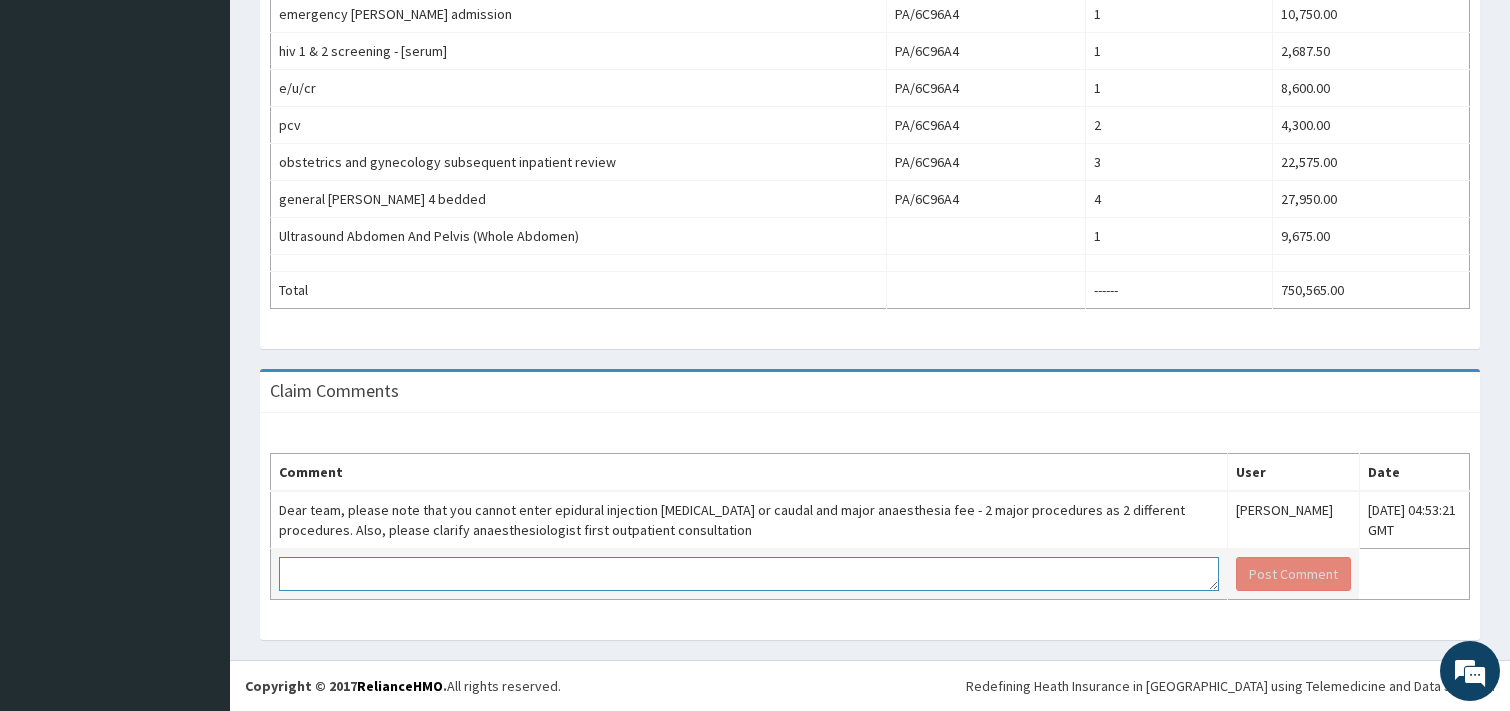 click at bounding box center [749, 574] 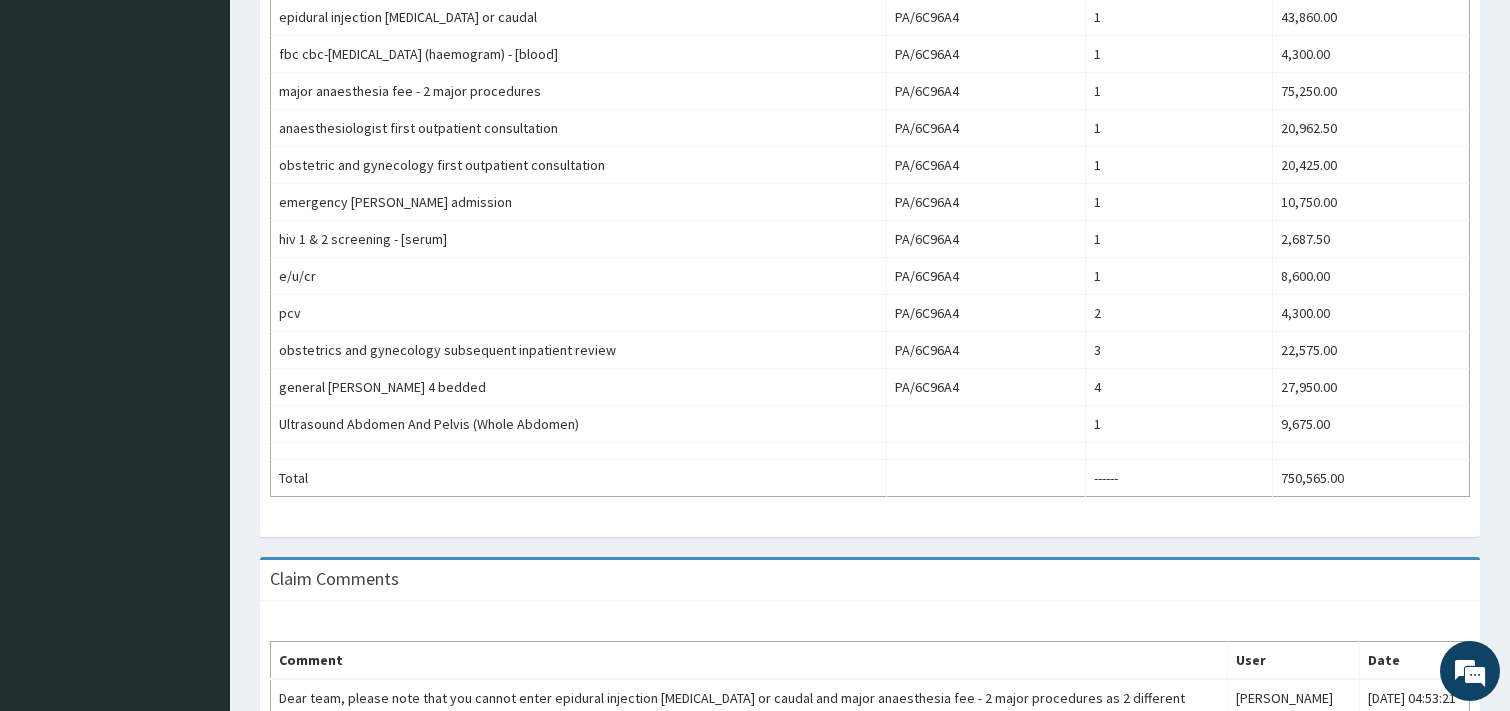 scroll, scrollTop: 942, scrollLeft: 0, axis: vertical 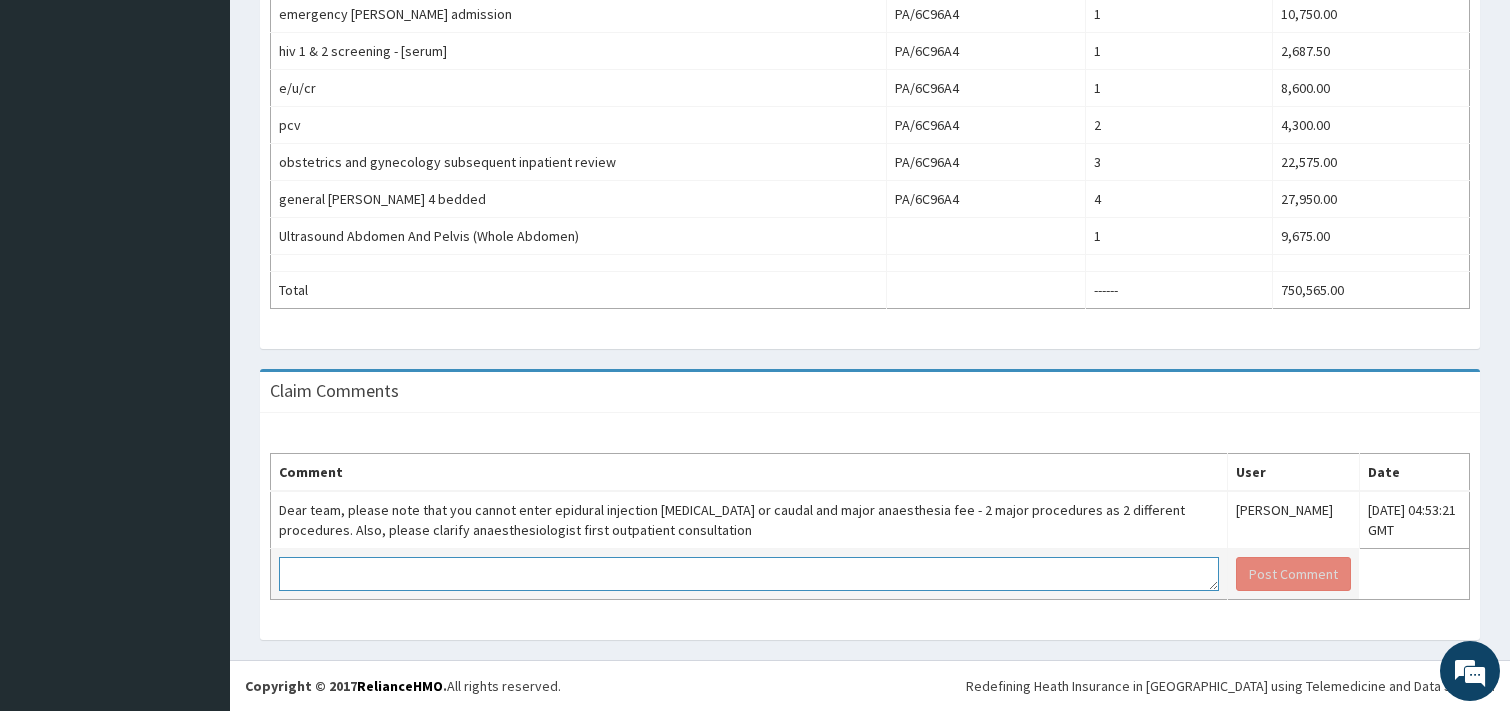 click at bounding box center (749, 574) 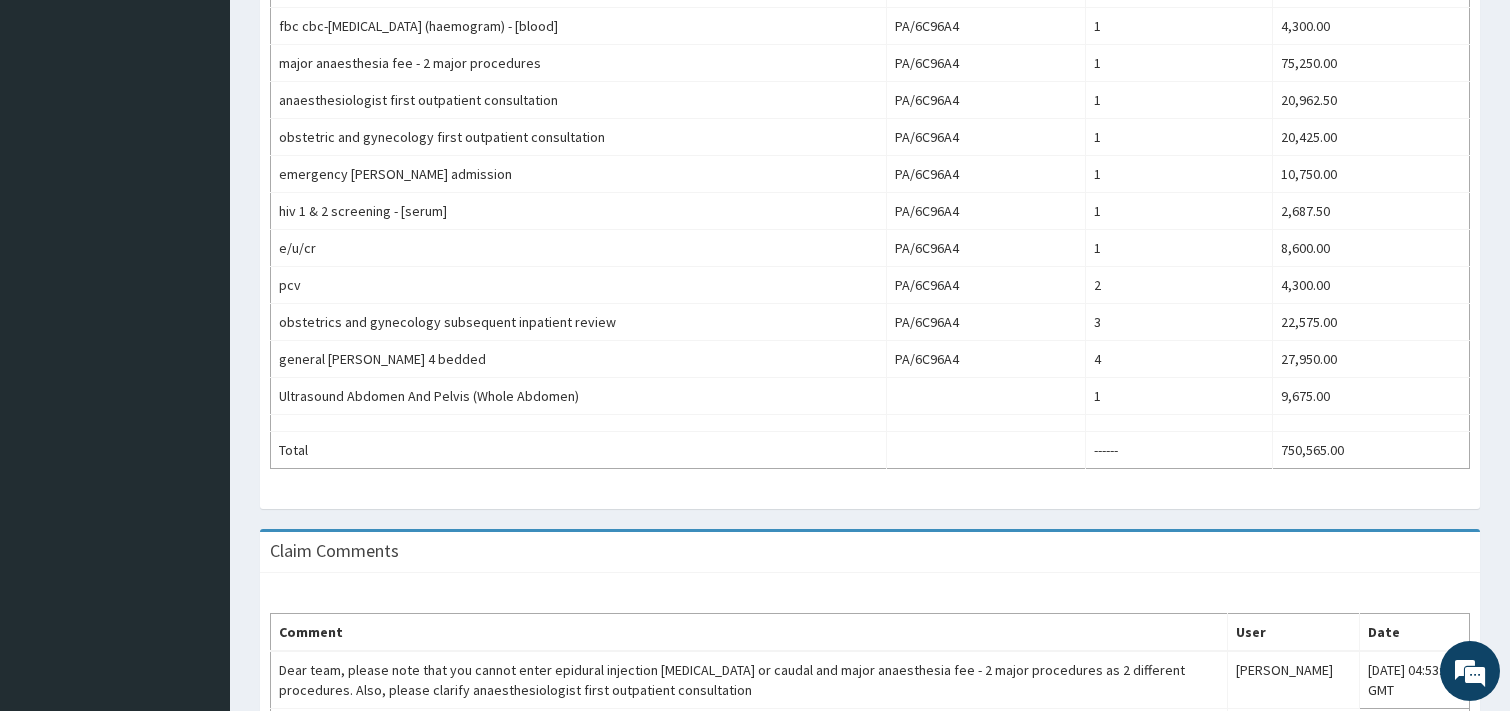 scroll, scrollTop: 993, scrollLeft: 0, axis: vertical 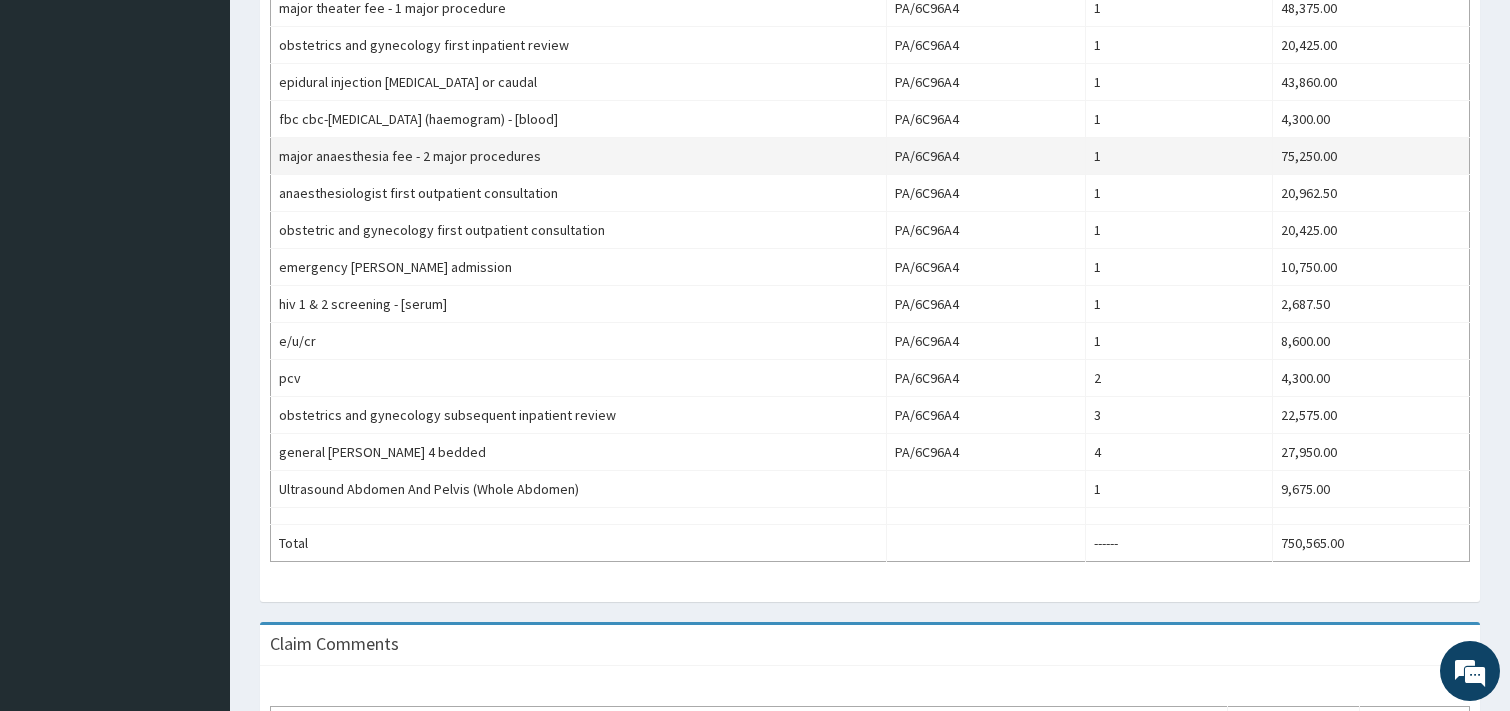 click on "major anaesthesia fee - 2 major procedures" at bounding box center (579, 156) 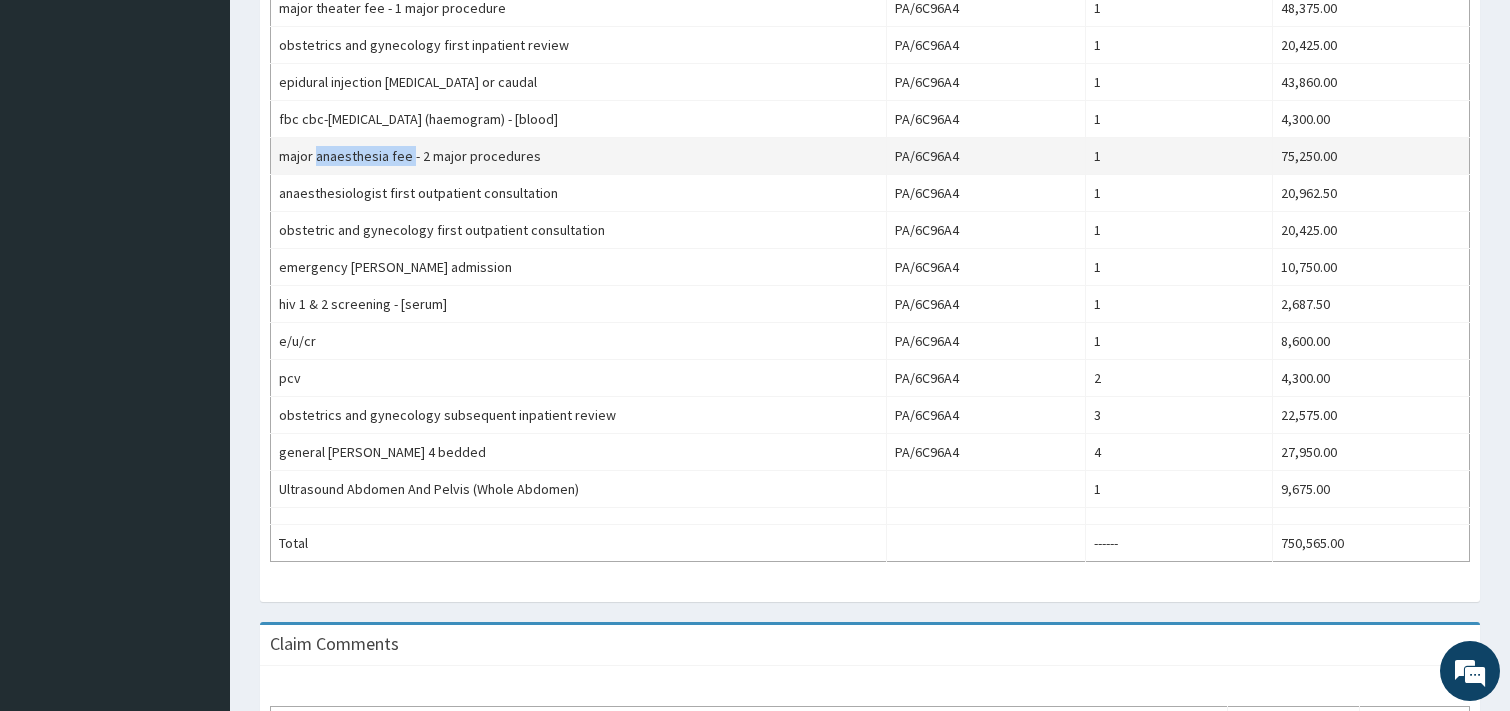 drag, startPoint x: 388, startPoint y: 157, endPoint x: 366, endPoint y: 154, distance: 22.203604 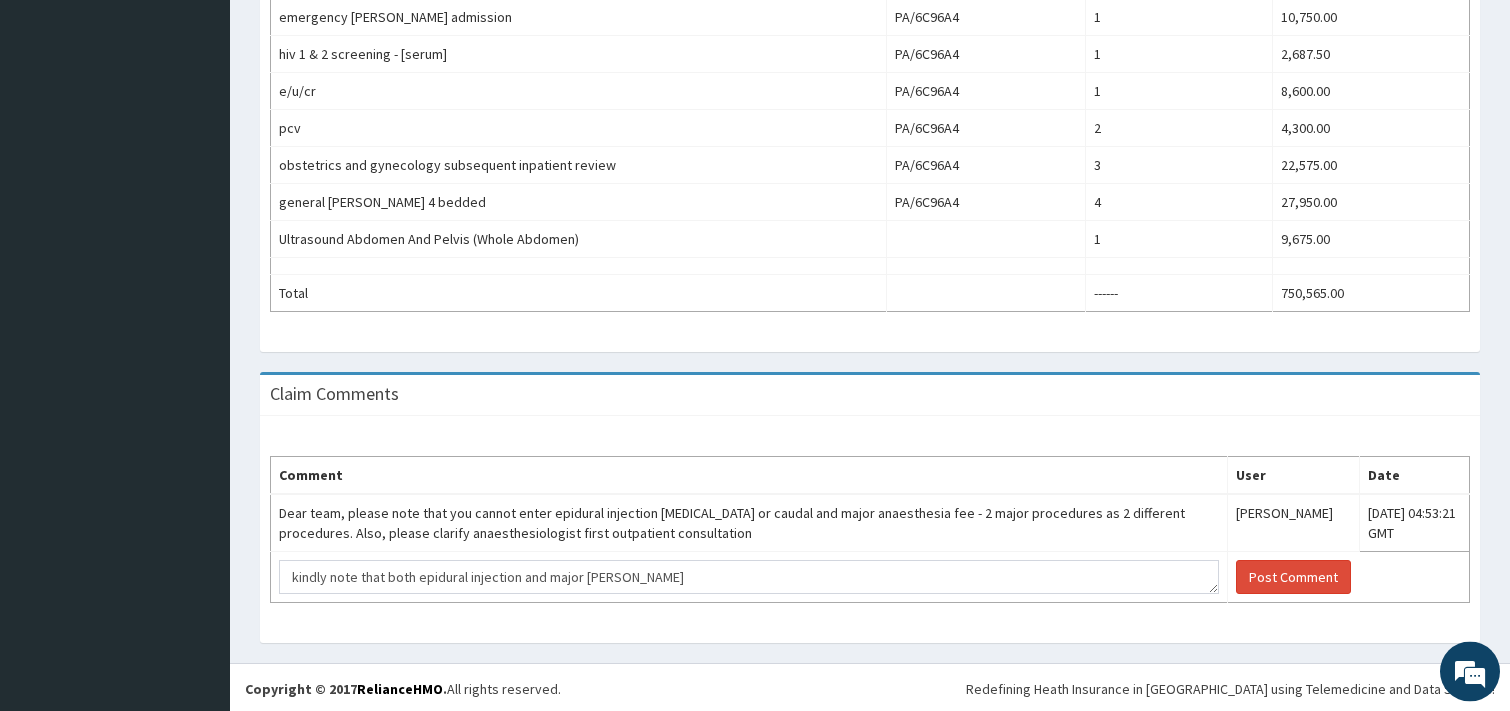 scroll, scrollTop: 1197, scrollLeft: 0, axis: vertical 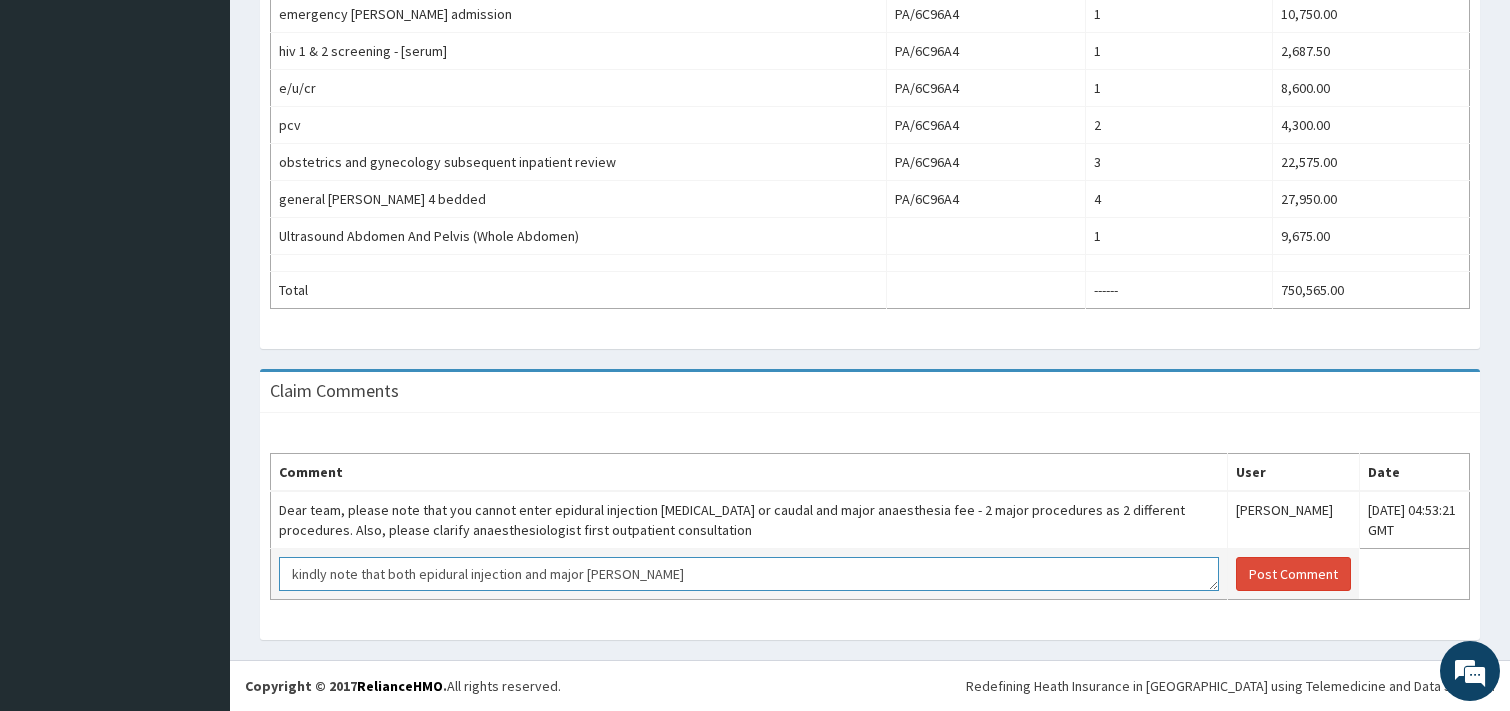 click on "kindly note that both epidural injection and major ana" at bounding box center (749, 574) 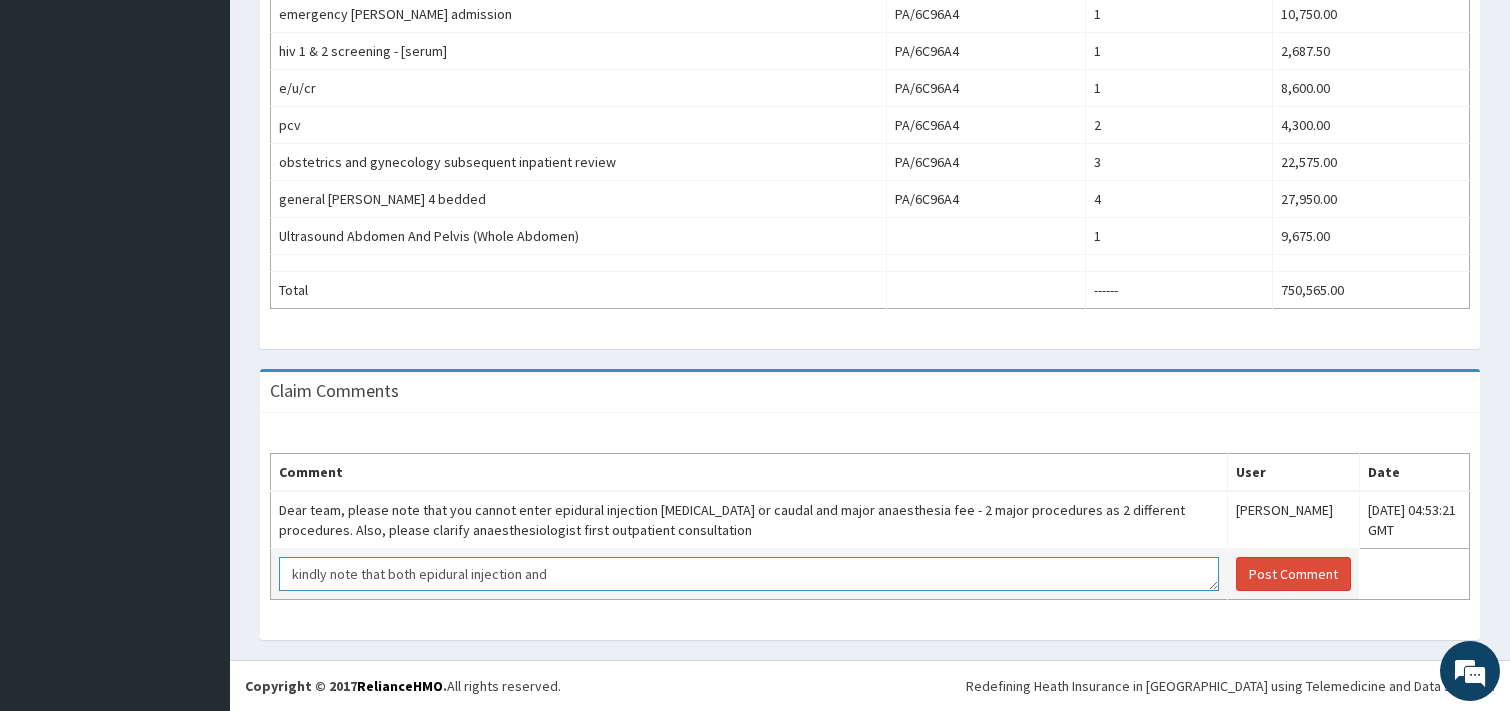paste on "anaesthesia fee" 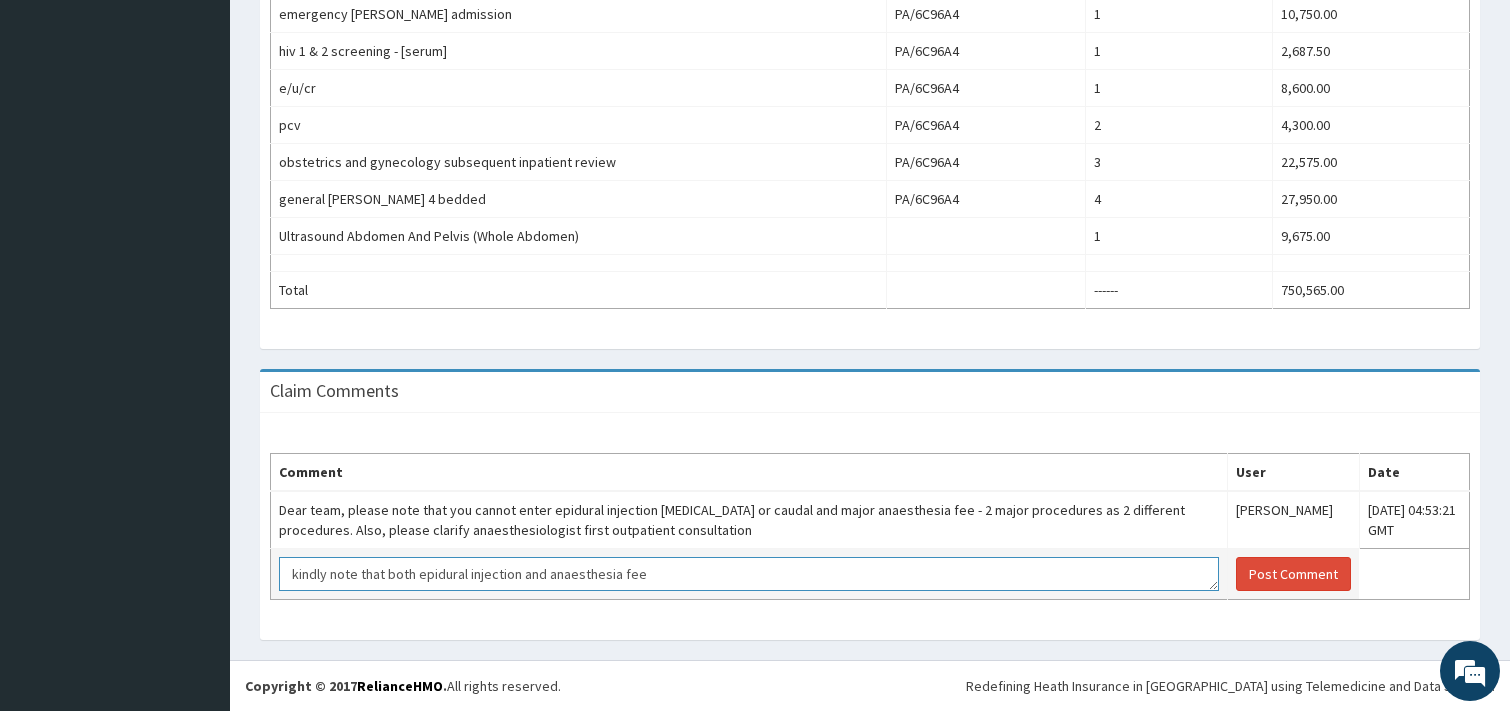 click on "kindly note that both epidural injection and anaesthesia fee" at bounding box center [749, 574] 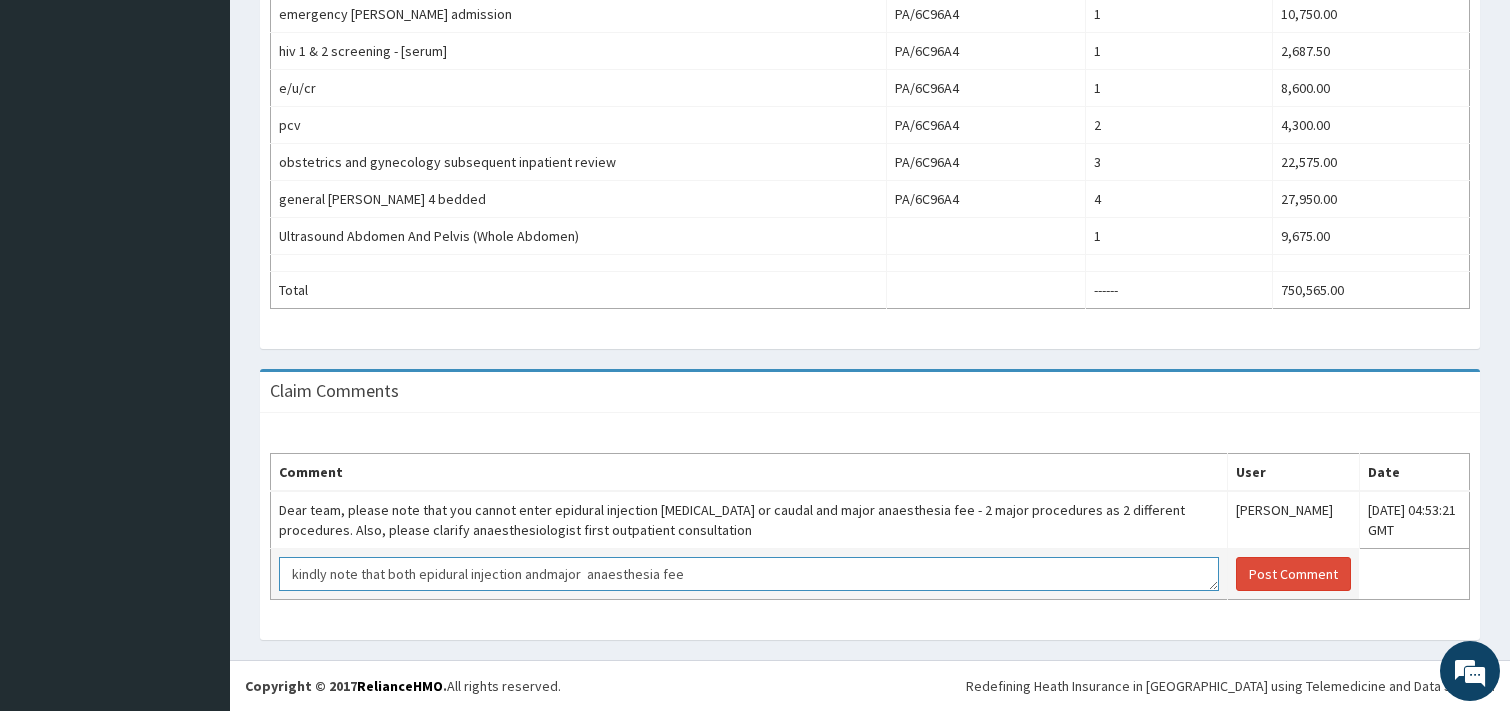 click on "kindly note that both epidural injection andmajor  anaesthesia fee" at bounding box center [749, 574] 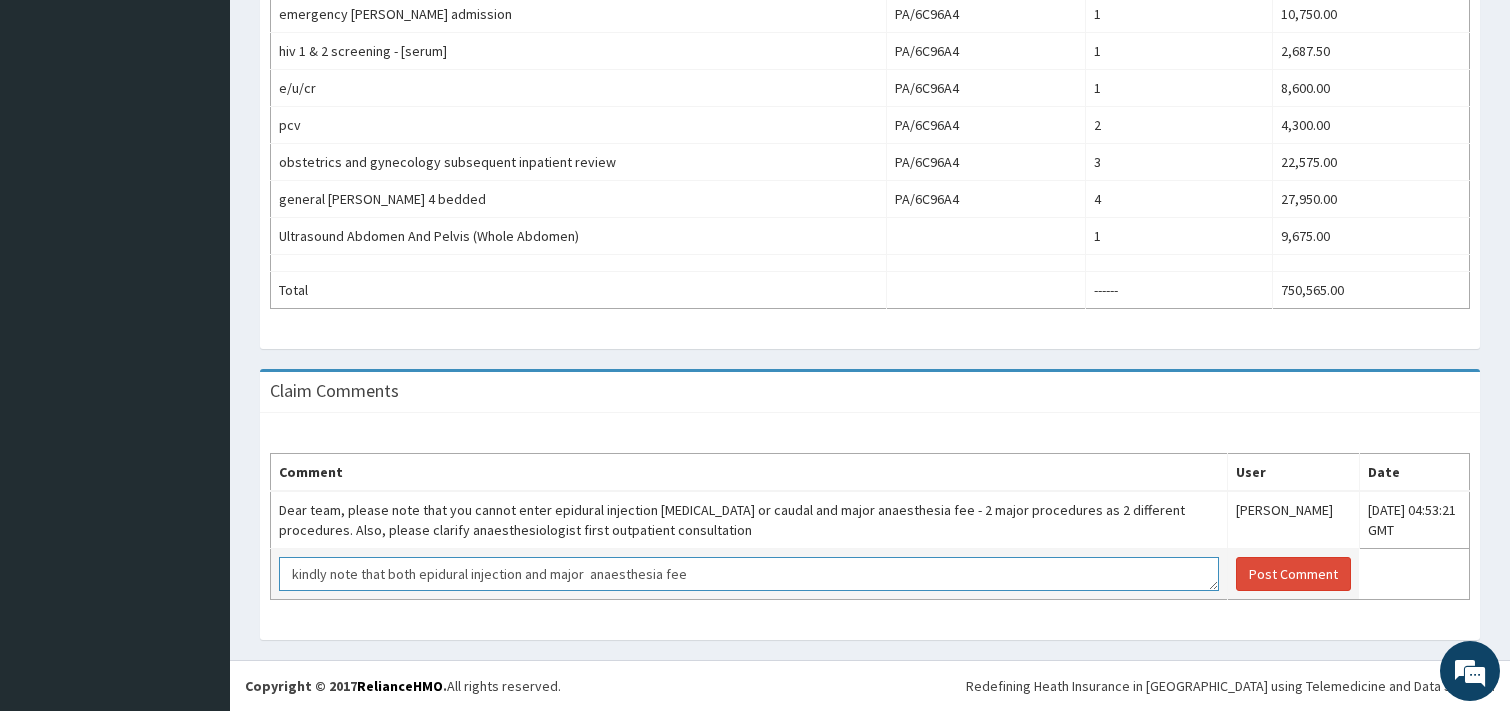 click on "kindly note that both epidural injection and major  anaesthesia fee" at bounding box center [749, 574] 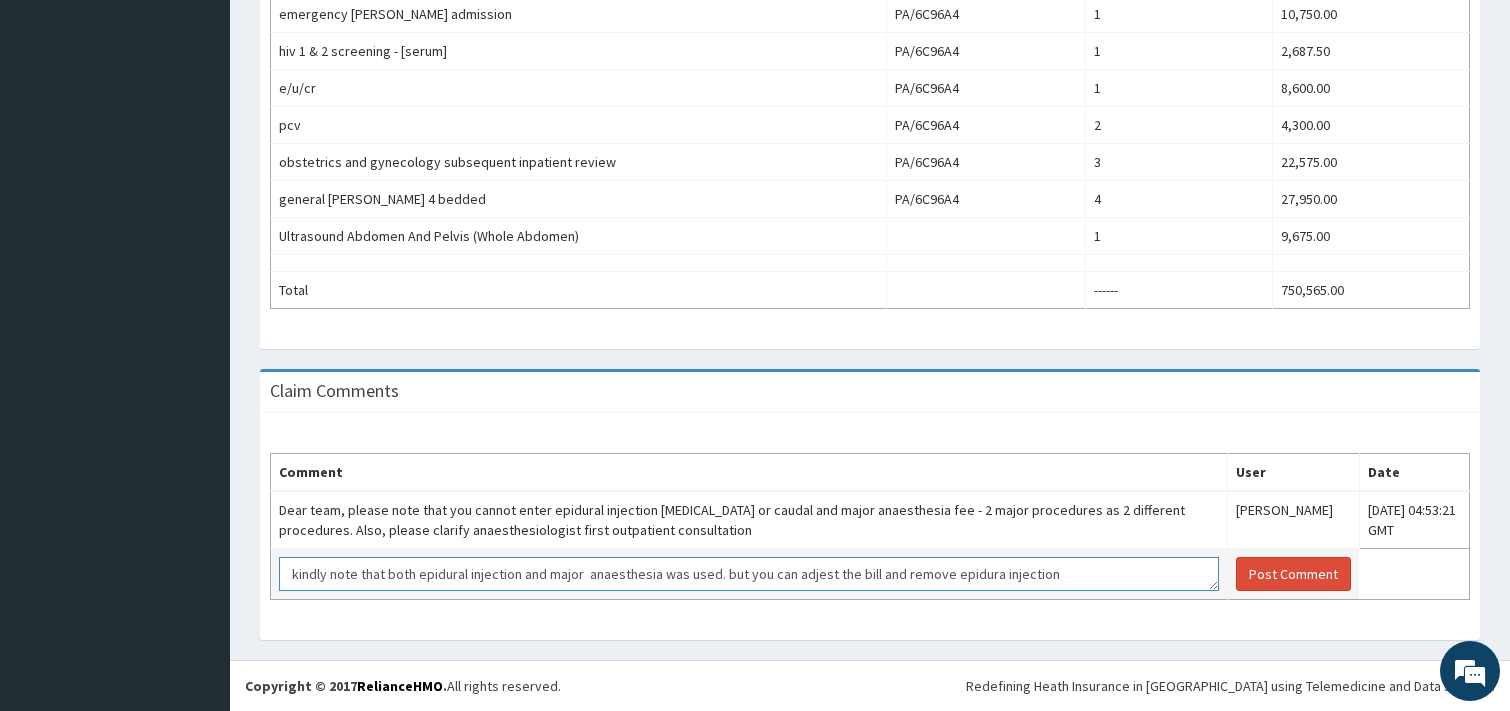 click on "kindly note that both epidural injection and major  anaesthesia was used. but you can adjest the bill and remove epidura injection" at bounding box center [749, 574] 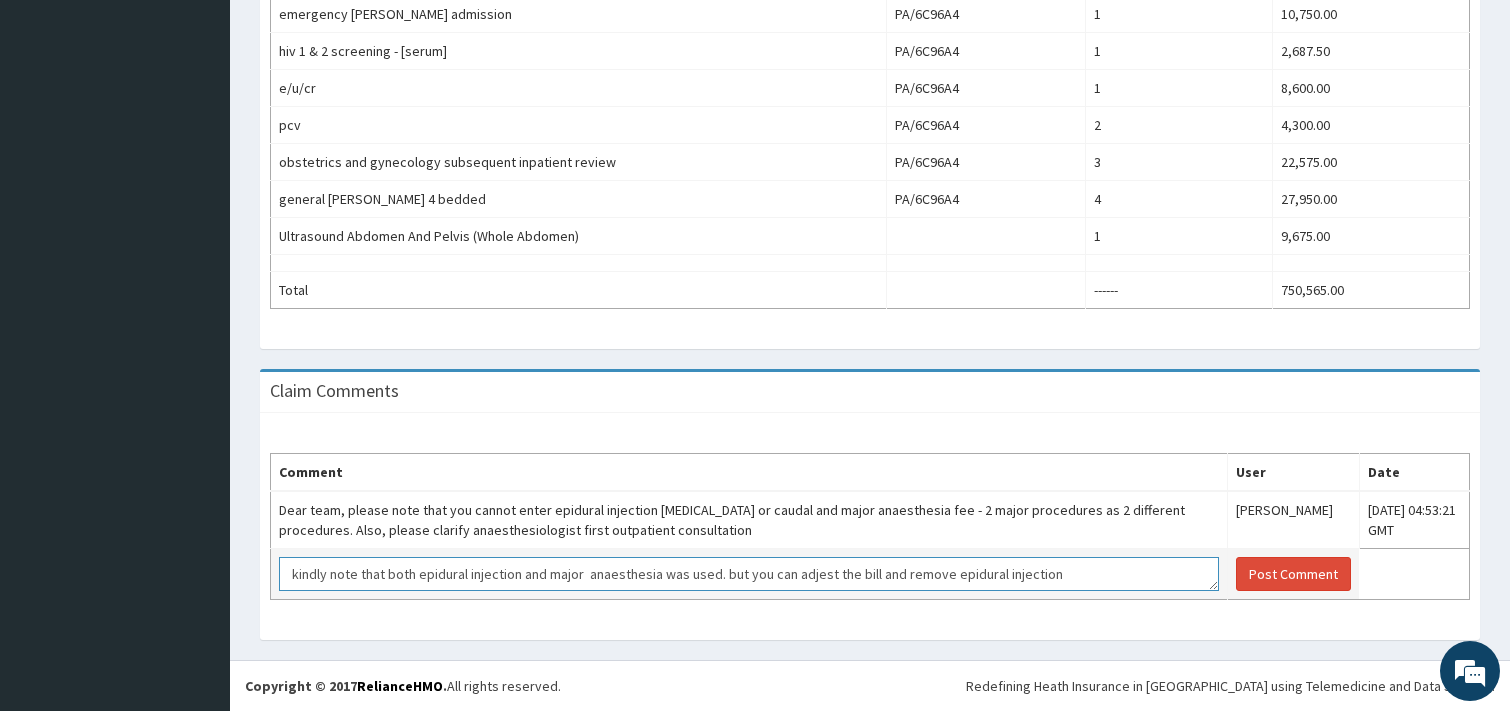 click on "kindly note that both epidural injection and major  anaesthesia was used. but you can adjest the bill and remove epidural injection" at bounding box center [749, 574] 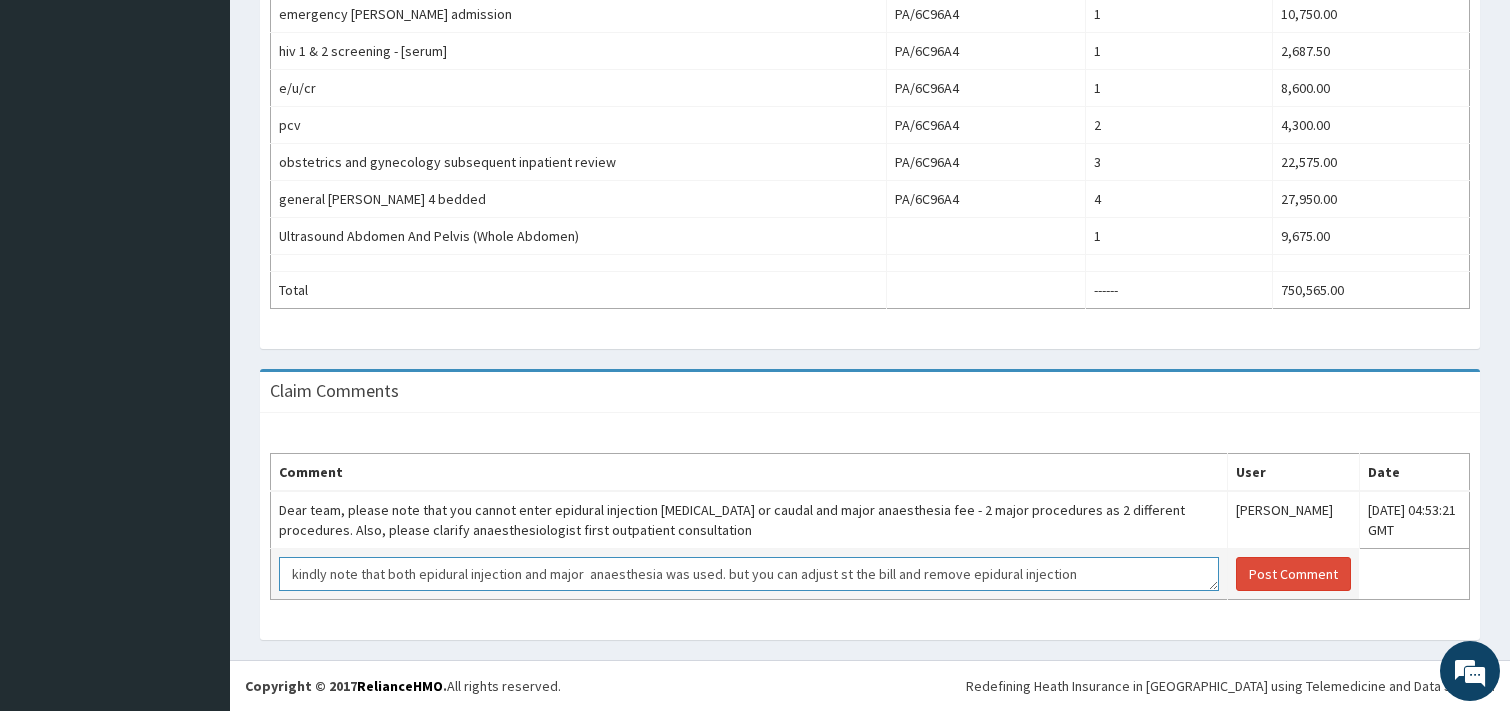 click on "kindly note that both epidural injection and major  anaesthesia was used. but you can adjust st the bill and remove epidural injection" at bounding box center (749, 574) 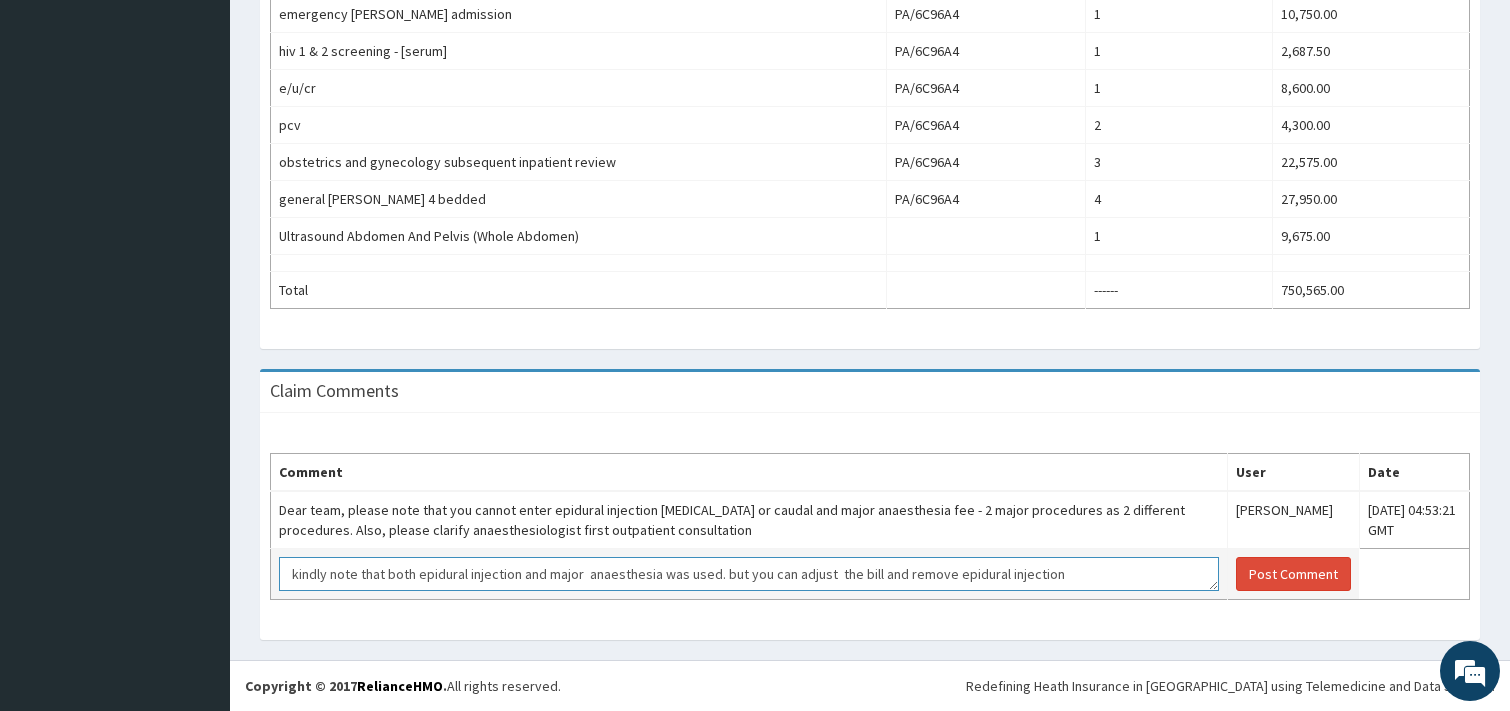 click on "kindly note that both epidural injection and major  anaesthesia was used. but you can adjust  the bill and remove epidural injection" at bounding box center [749, 574] 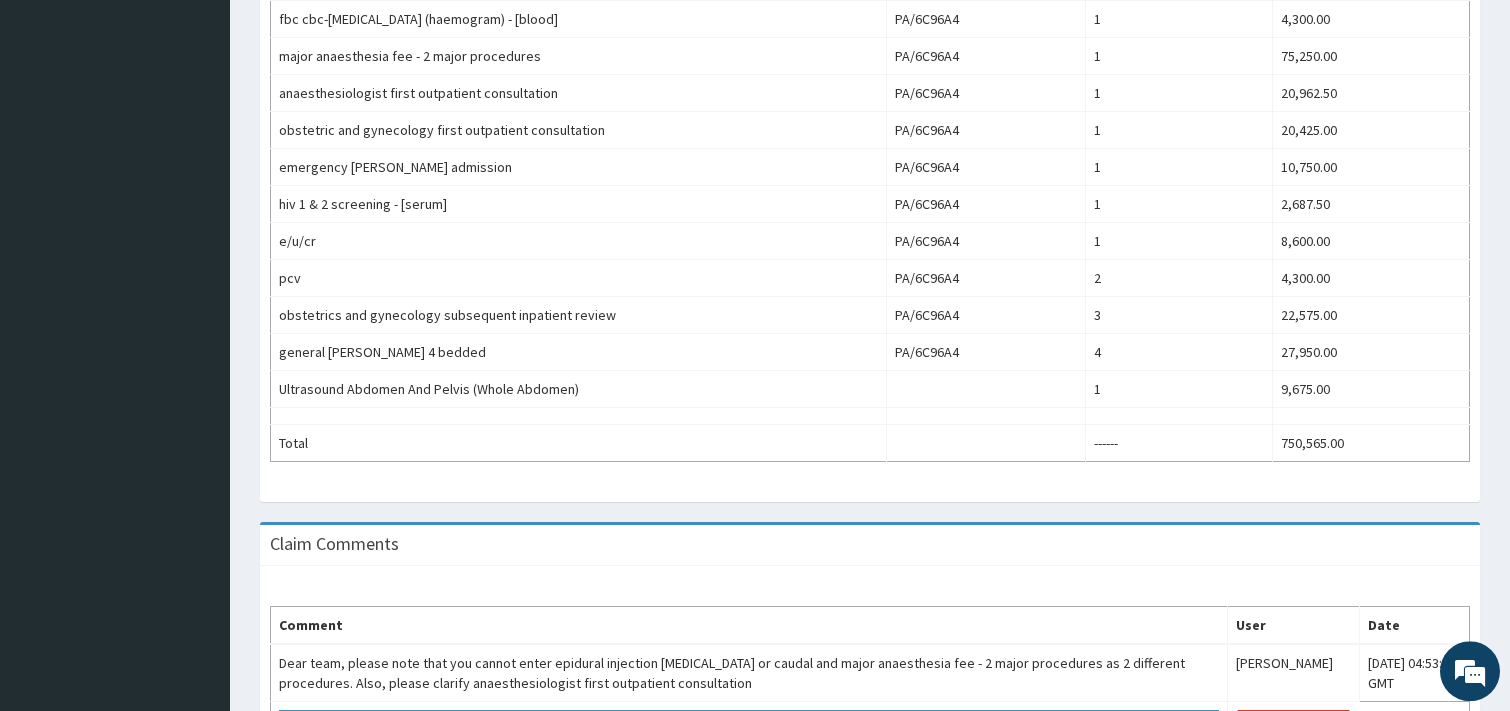scroll, scrollTop: 993, scrollLeft: 0, axis: vertical 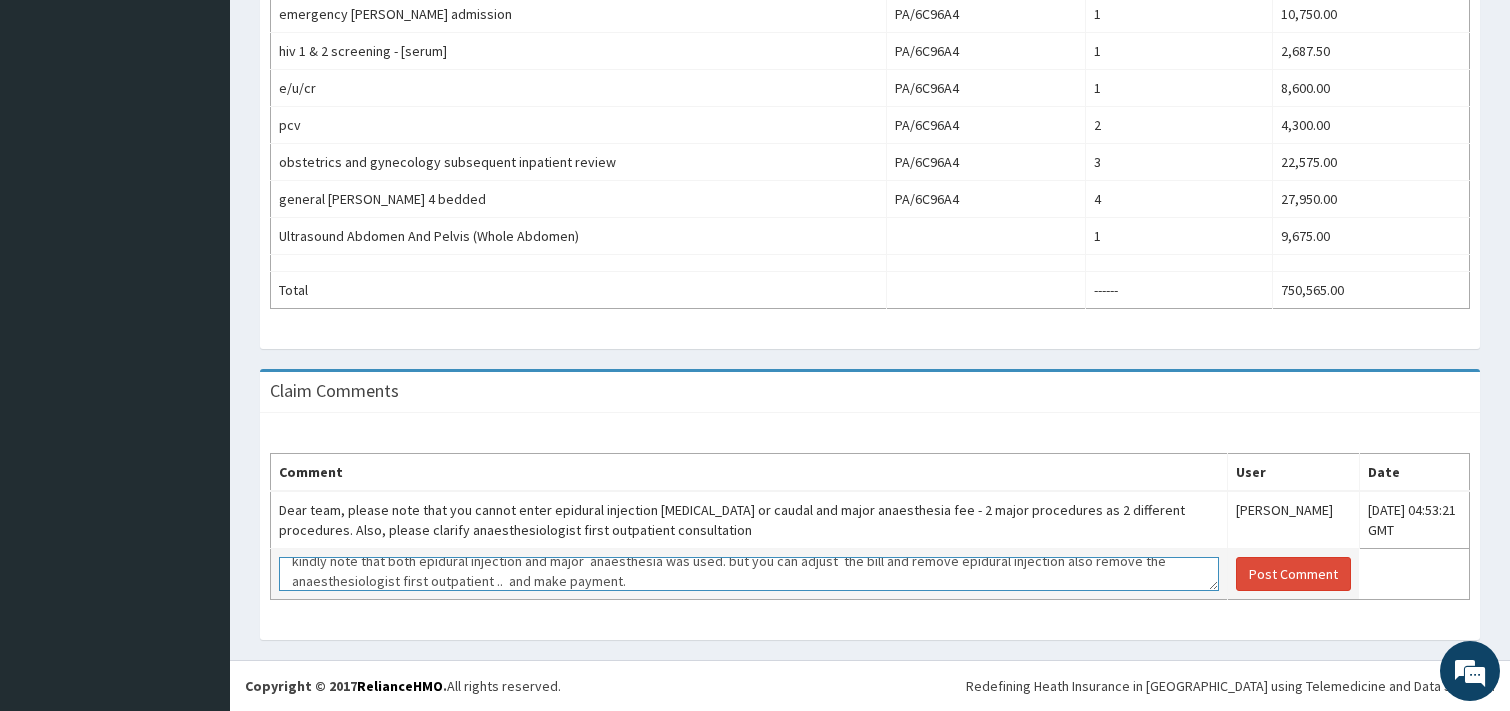 click on "kindly note that both epidural injection and major  anaesthesia was used. but you can adjust  the bill and remove epidural injection also remove the anaesthesiologist first outpatient ..  and make payment." at bounding box center [749, 574] 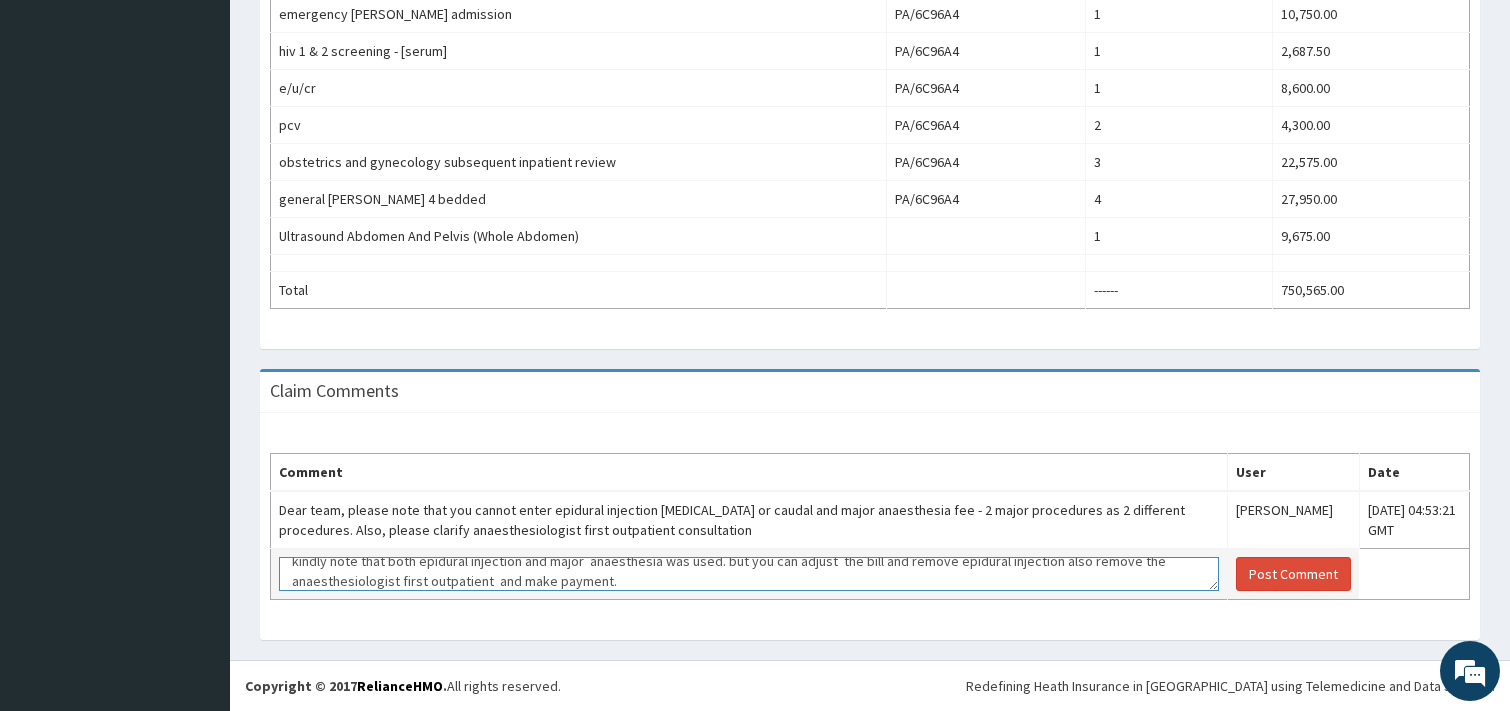 click on "kindly note that both epidural injection and major  anaesthesia was used. but you can adjust  the bill and remove epidural injection also remove the anaesthesiologist first outpatient  and make payment." at bounding box center (749, 574) 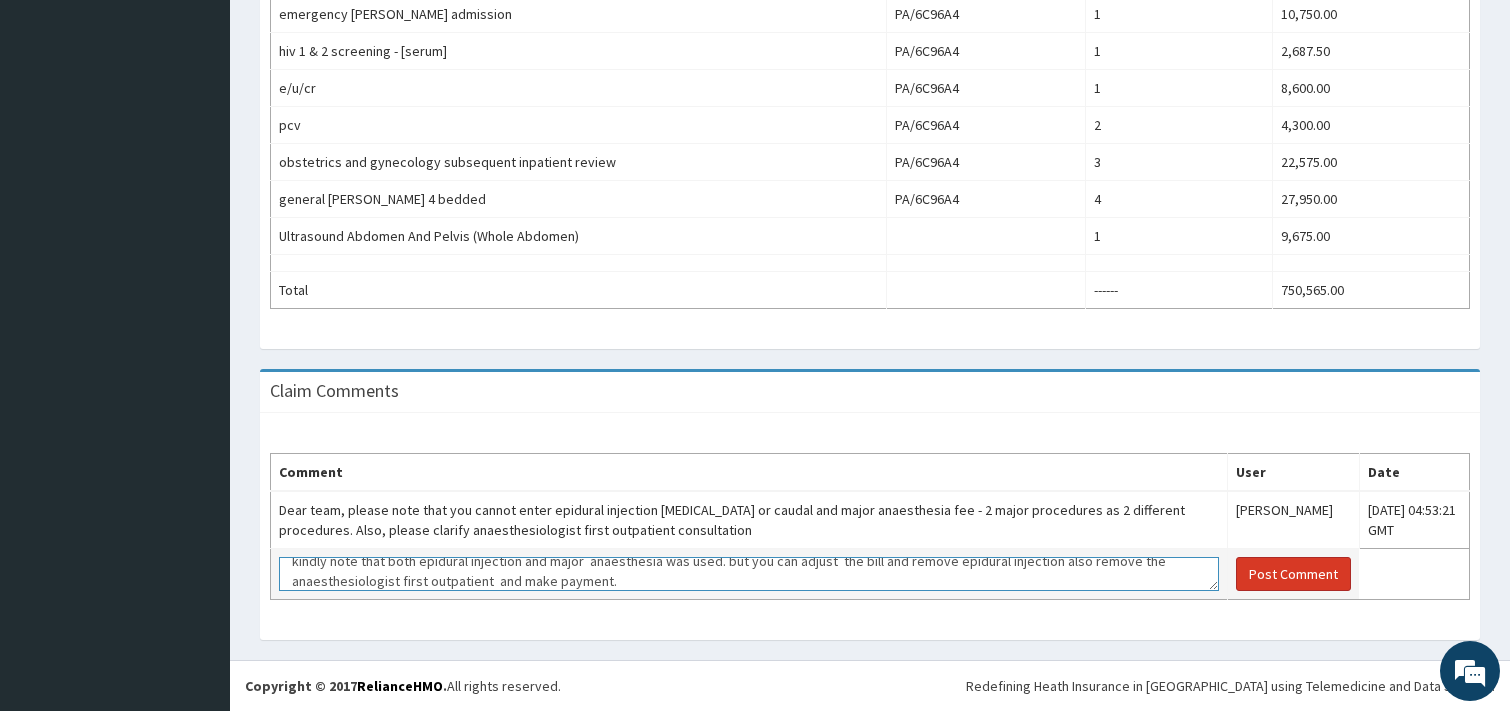 type on "kindly note that both epidural injection and major  anaesthesia was used. but you can adjust  the bill and remove epidural injection also remove the anaesthesiologist first outpatient  and make payment." 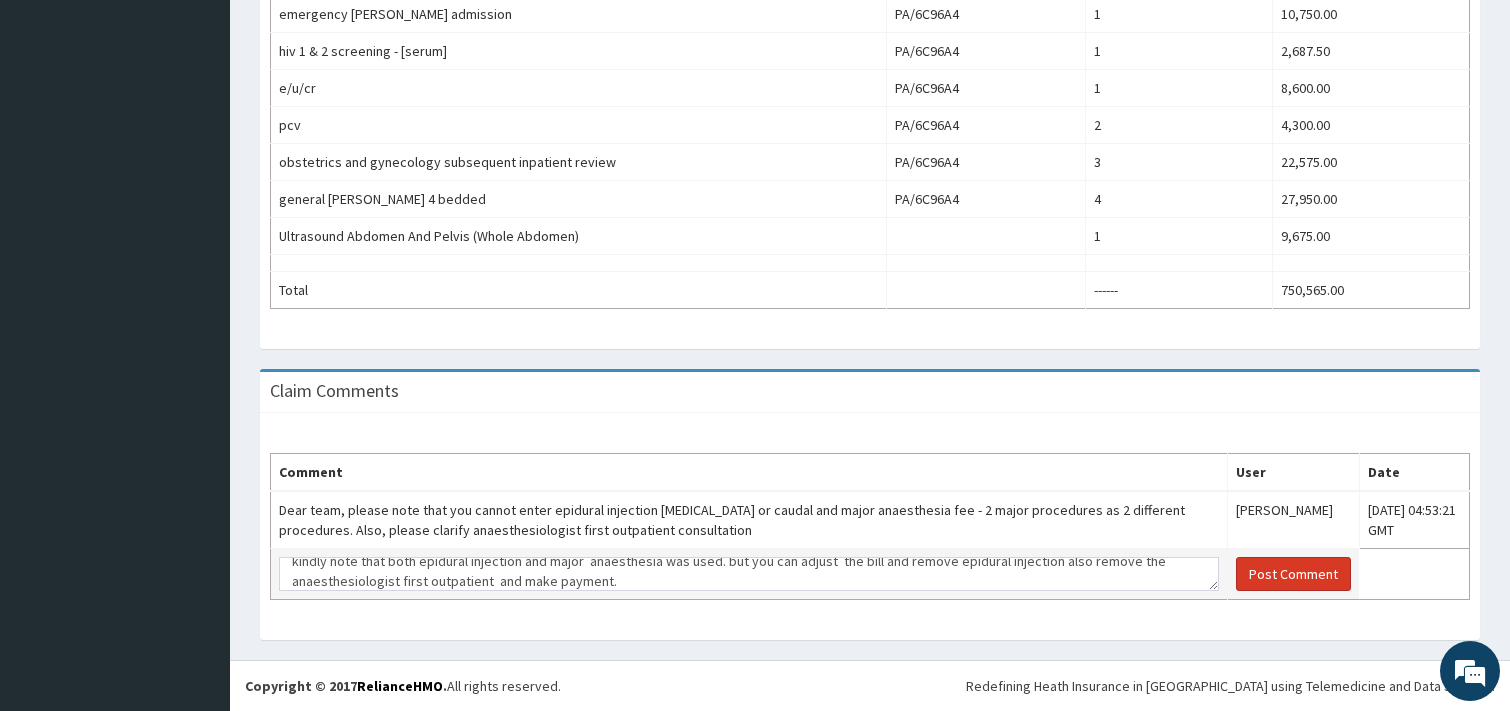 click on "Post Comment" at bounding box center [1293, 574] 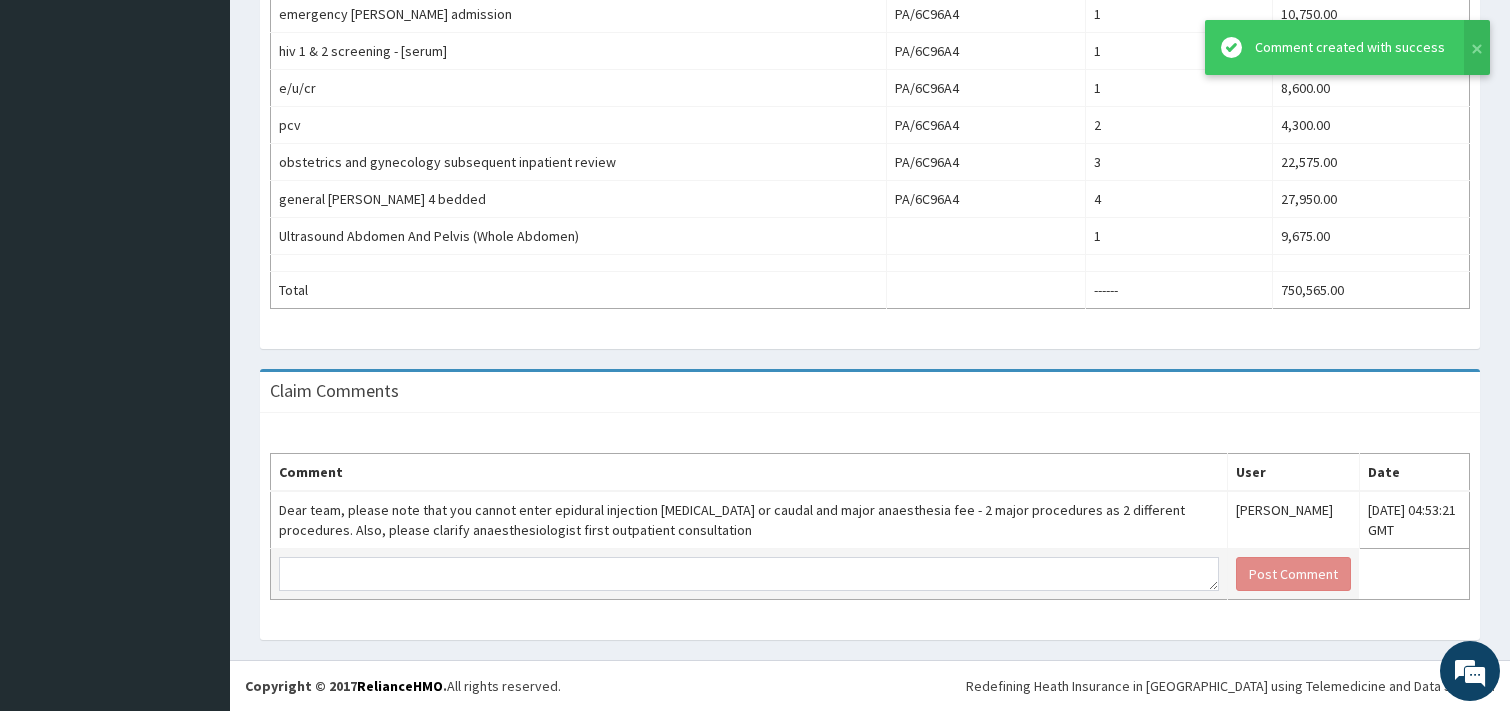 scroll, scrollTop: 0, scrollLeft: 0, axis: both 